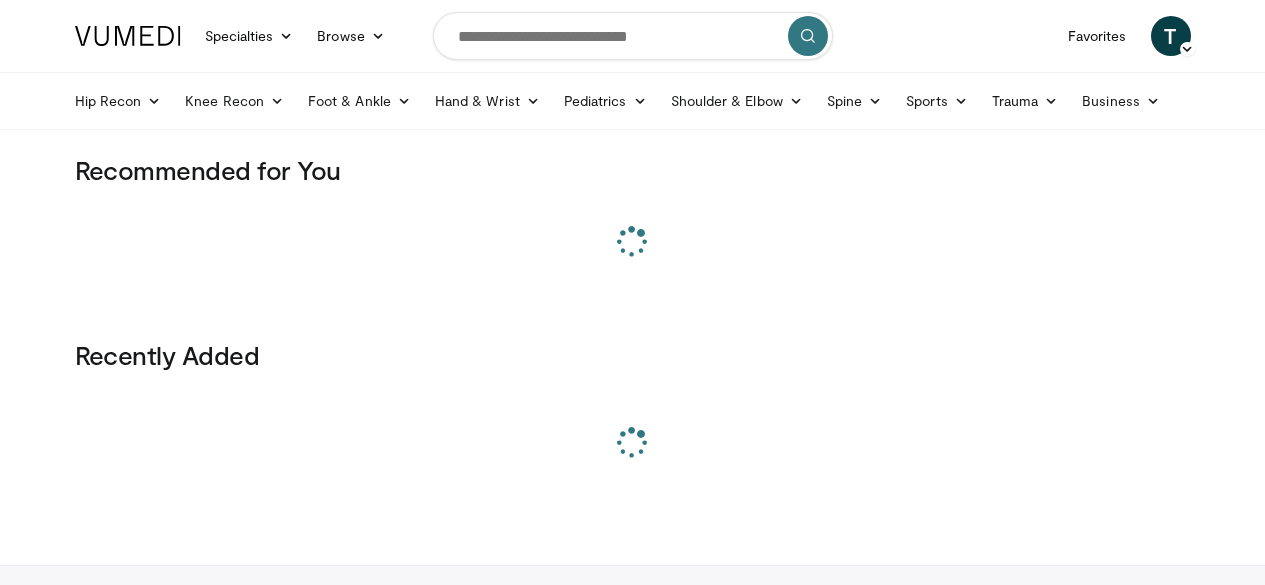 scroll, scrollTop: 0, scrollLeft: 0, axis: both 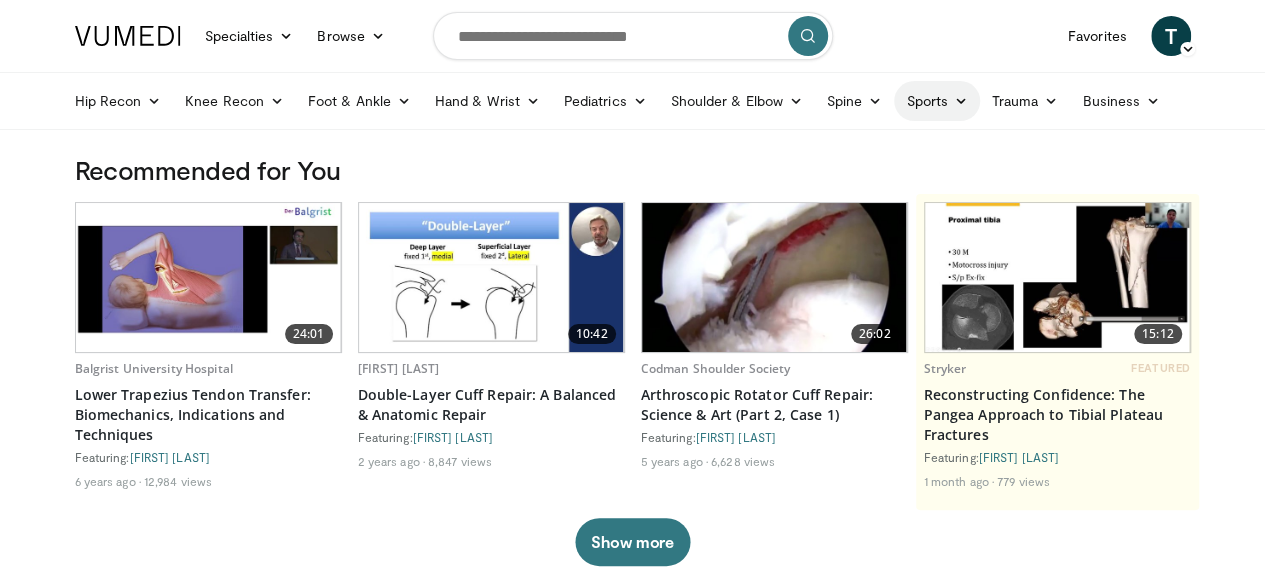 click on "Sports" at bounding box center [937, 101] 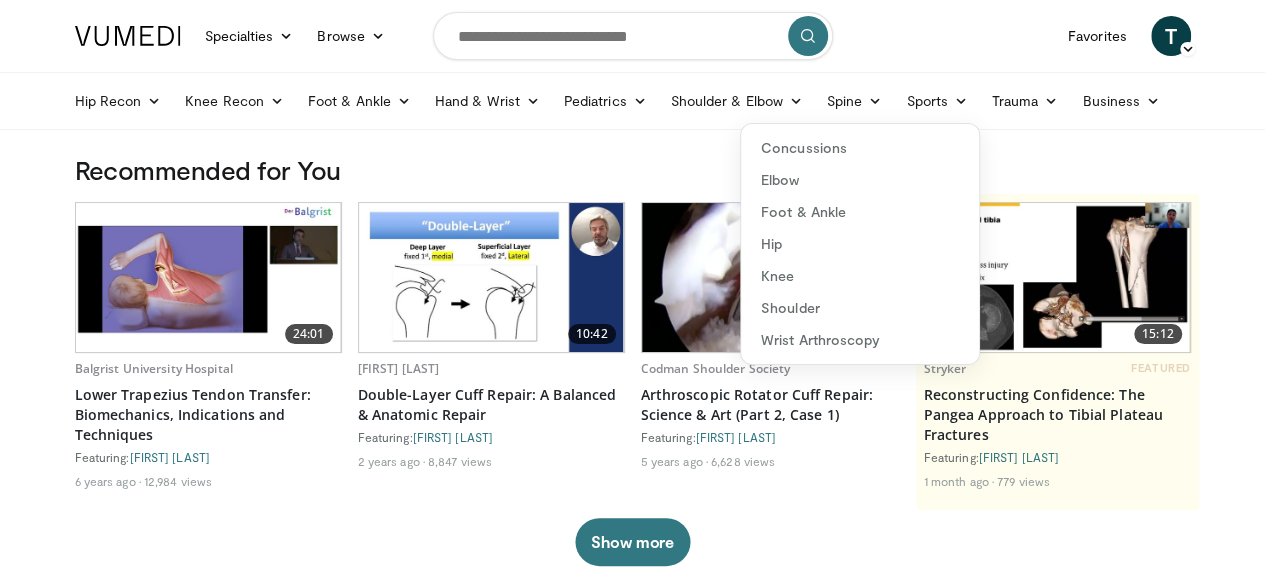 click on "Specialties
Adult & Family Medicine
Allergy, Asthma, Immunology
Anesthesiology
Cardiology
Dental
Dermatology
Endocrinology
Gastroenterology & Hepatology
General Surgery
Hematology & Oncology
Infectious Disease
Nephrology
Neurology
Neurosurgery
Obstetrics & Gynecology
Ophthalmology
Oral Maxillofacial
Orthopaedics
Otolaryngology
Pediatrics
Plastic Surgery
Podiatry
Psychiatry
Pulmonology
Radiation Oncology
Radiology
Rheumatology
Urology
Browse
T" at bounding box center [633, 36] 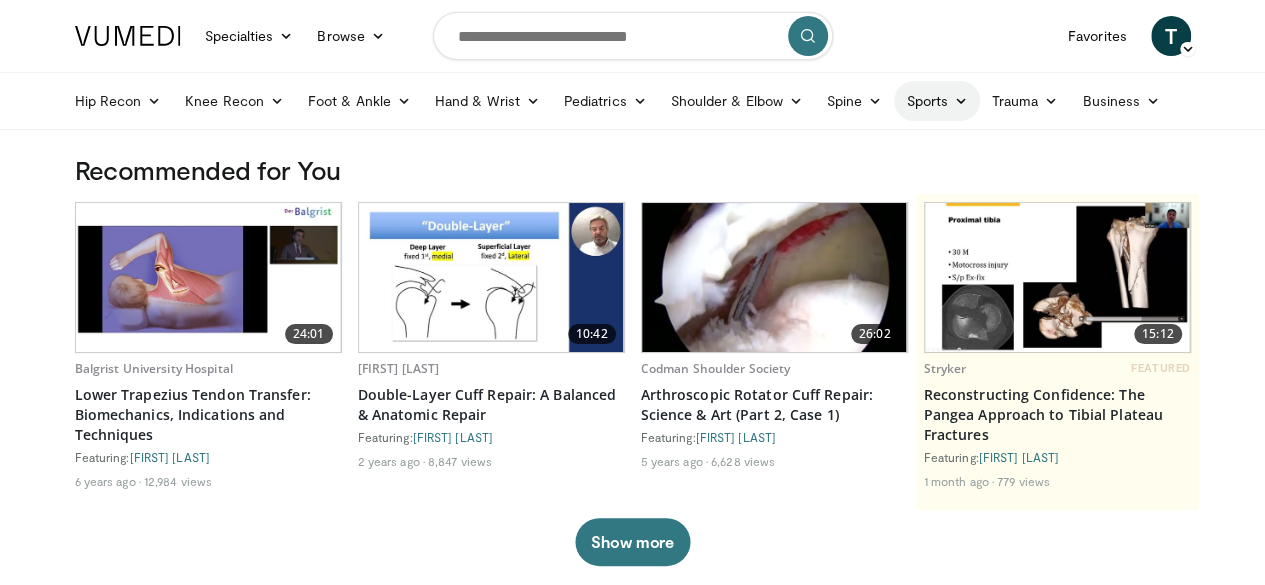 click on "Sports" at bounding box center (937, 101) 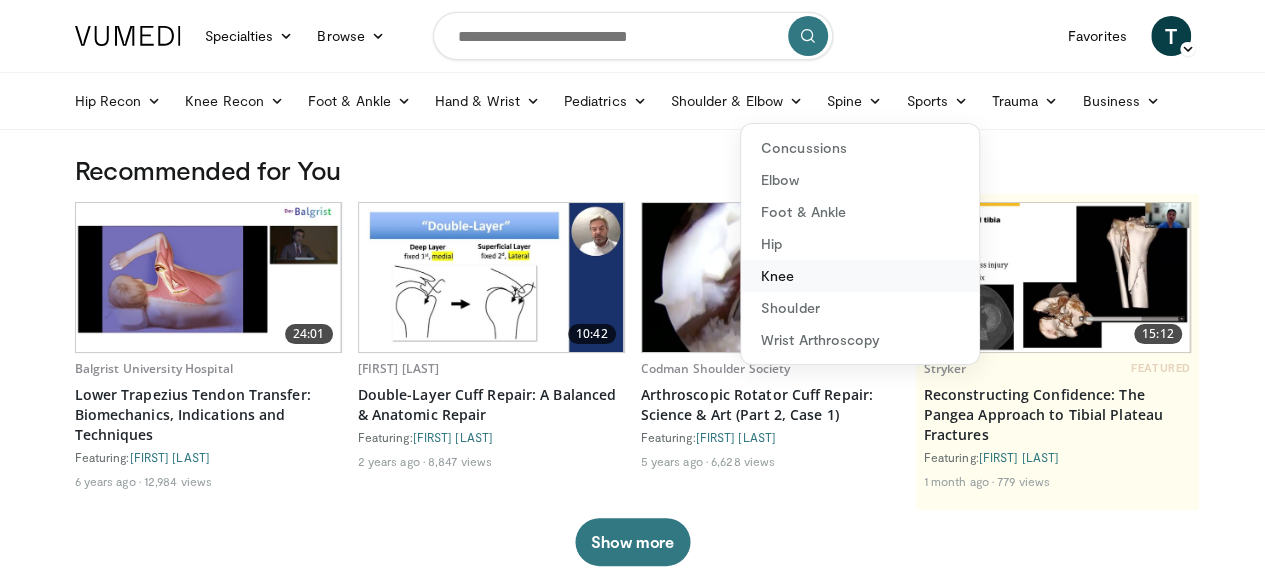 click on "Knee" at bounding box center (860, 276) 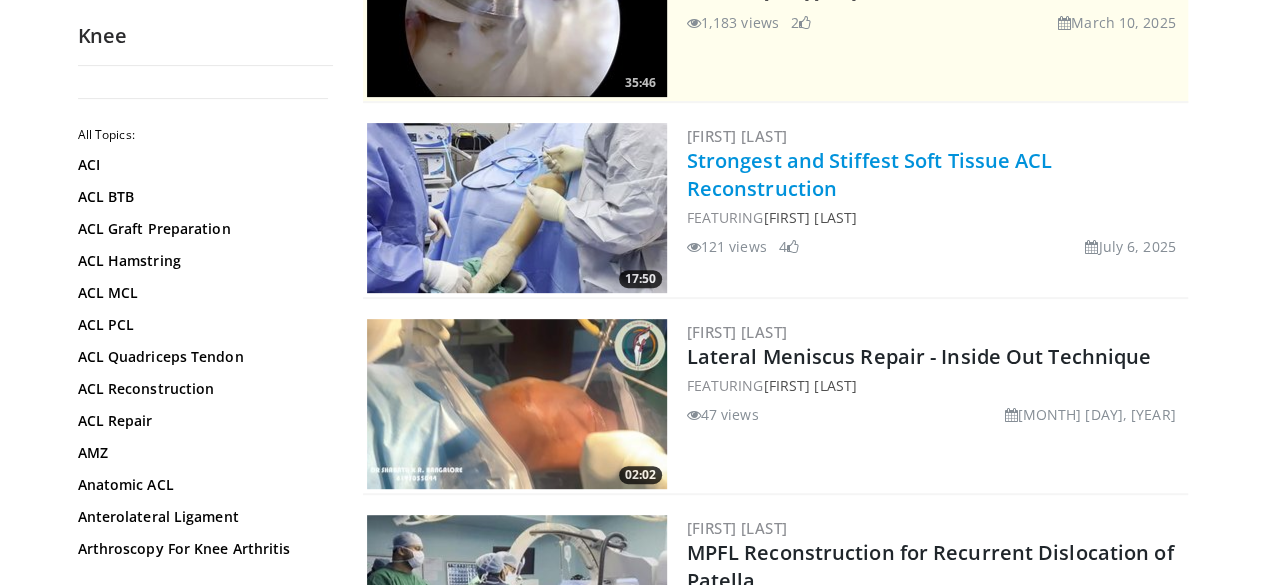 scroll, scrollTop: 300, scrollLeft: 0, axis: vertical 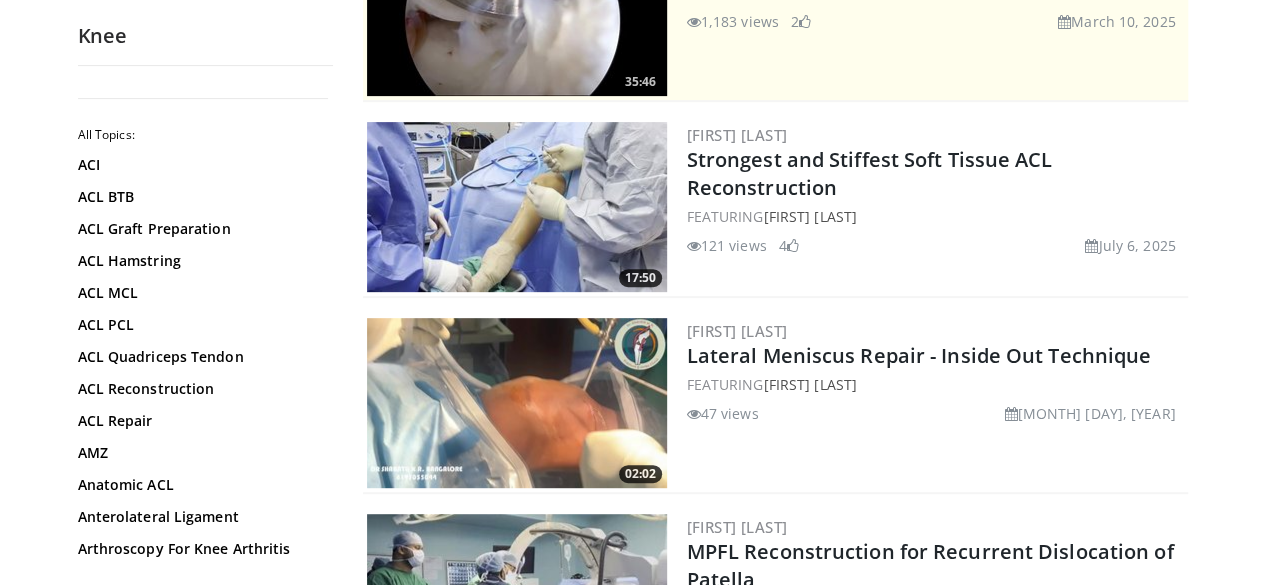 click at bounding box center [517, 207] 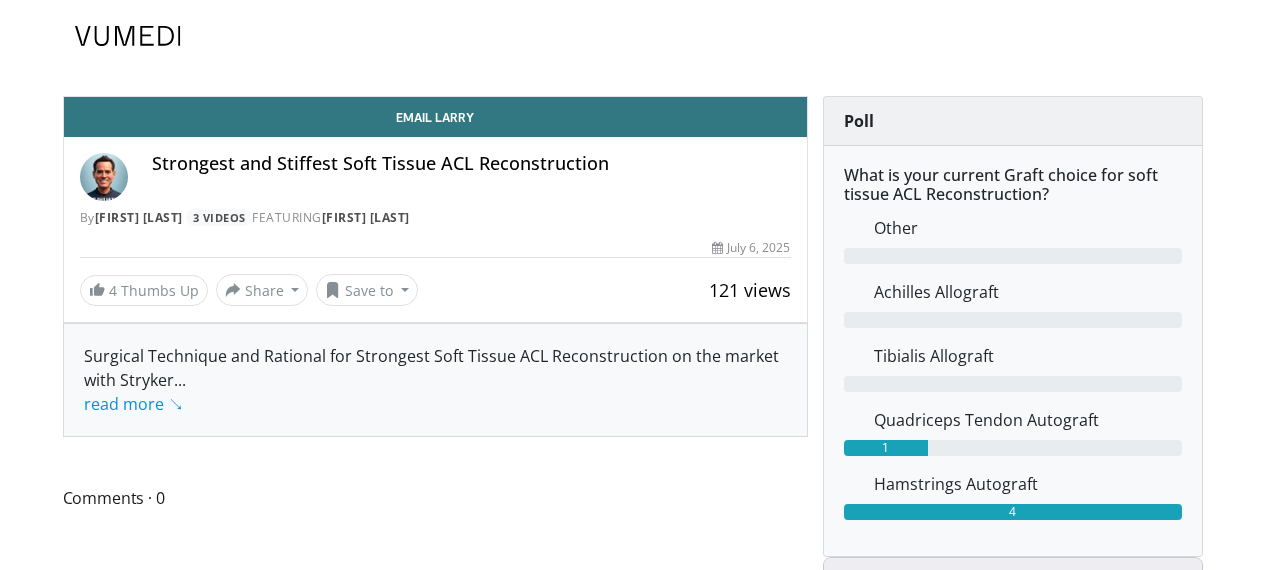 scroll, scrollTop: 0, scrollLeft: 0, axis: both 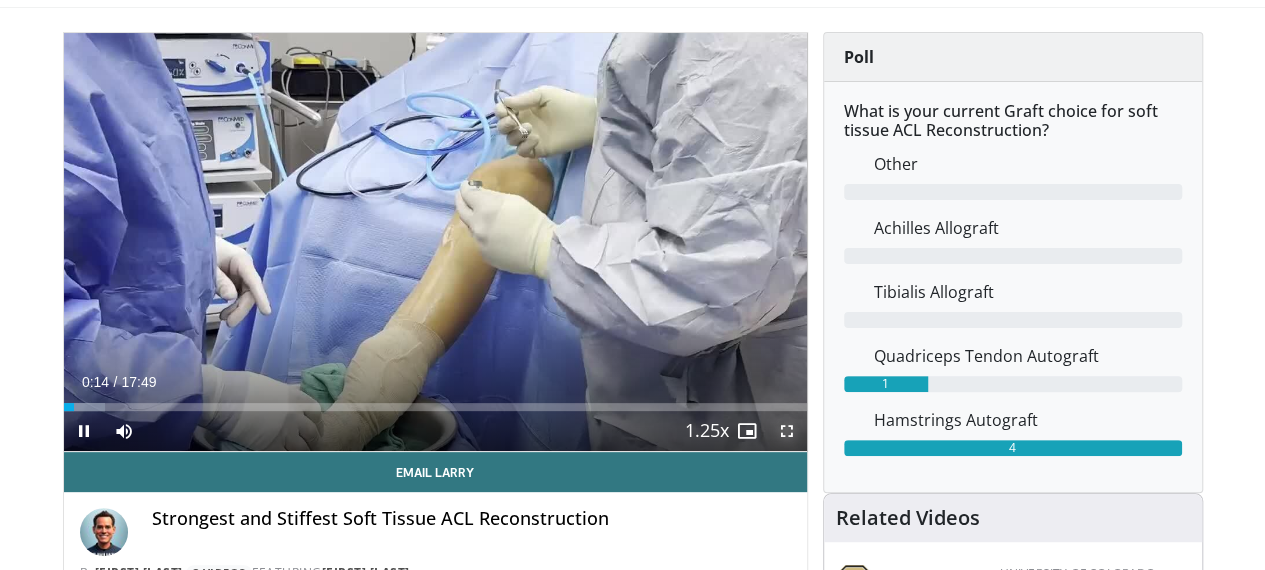 click at bounding box center [787, 431] 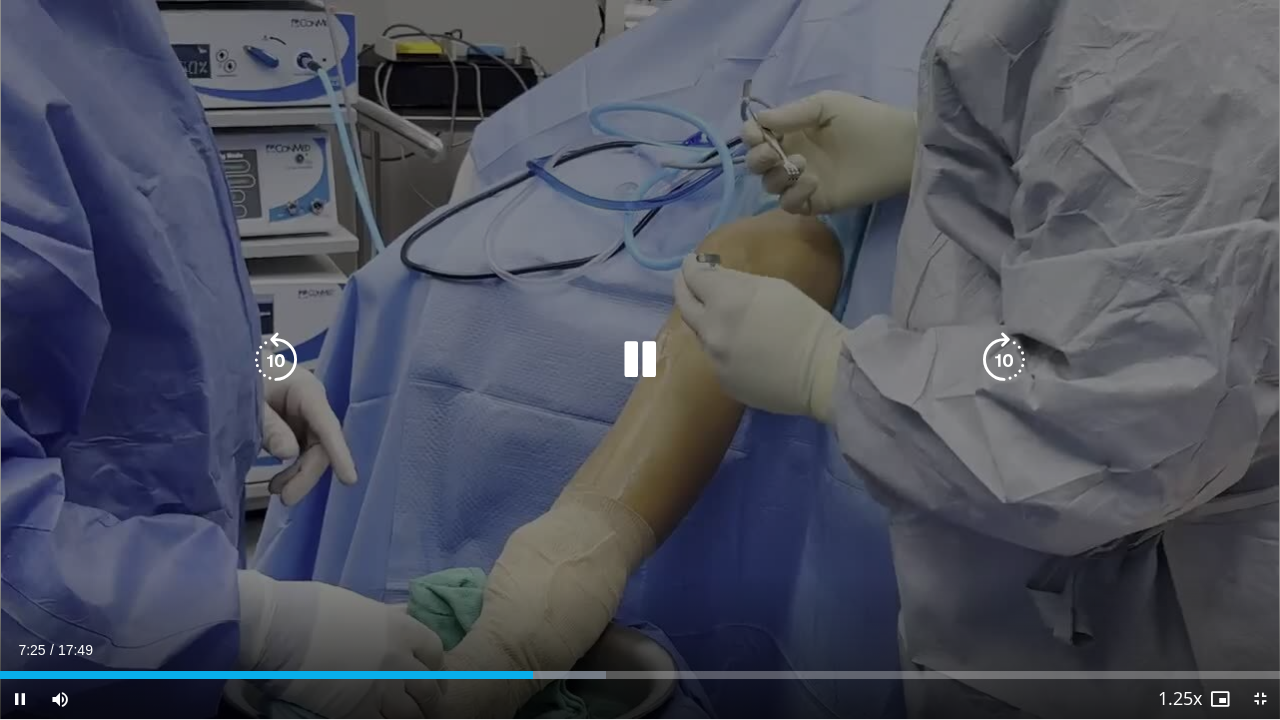 click at bounding box center (276, 360) 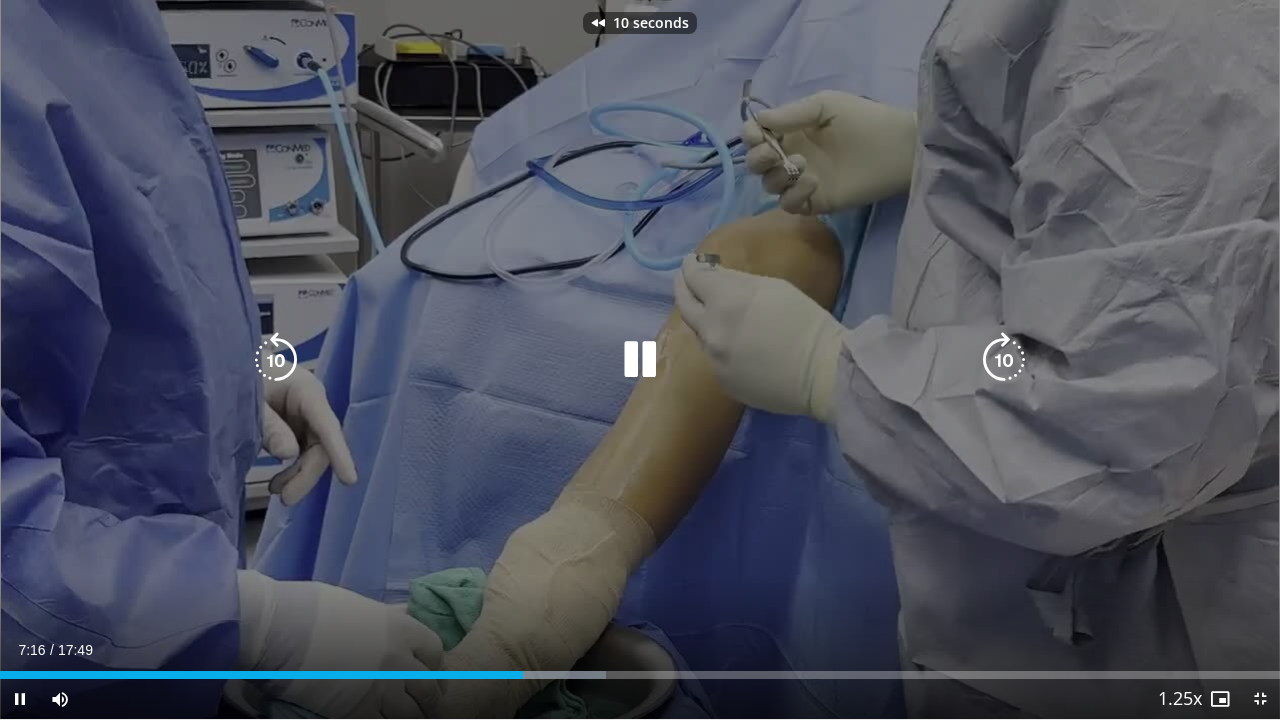 click at bounding box center [276, 360] 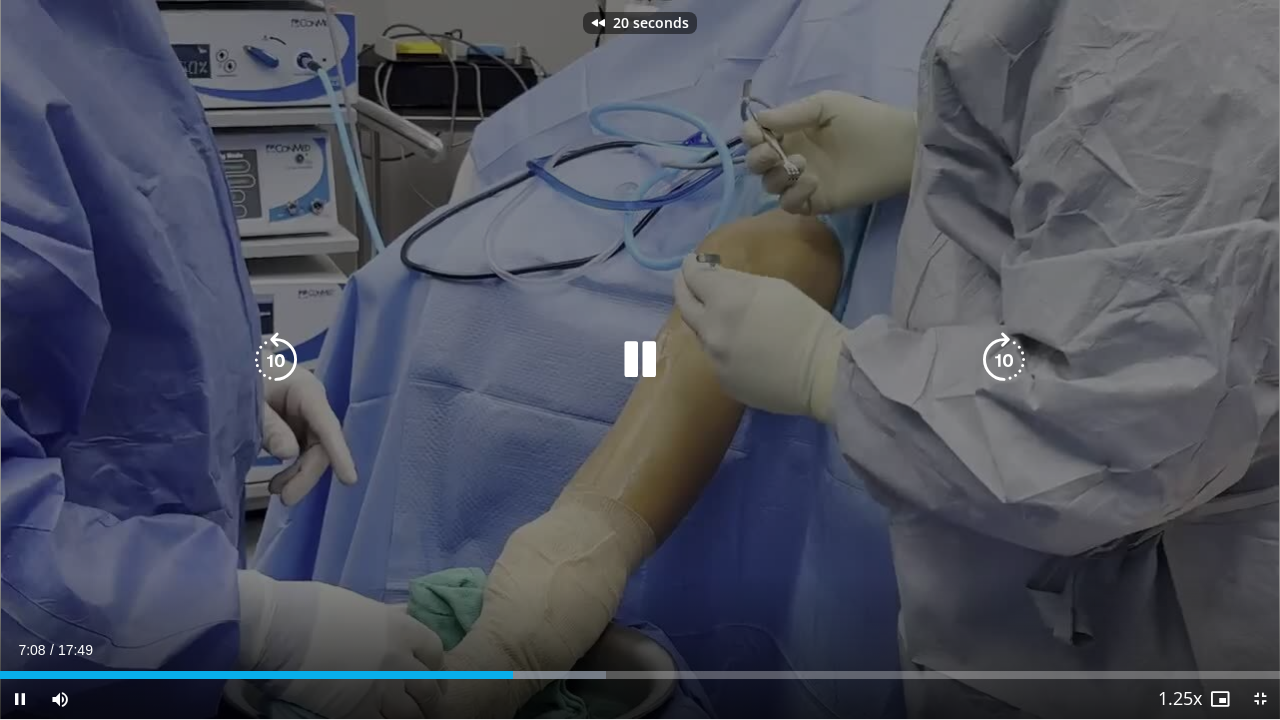 click at bounding box center (276, 360) 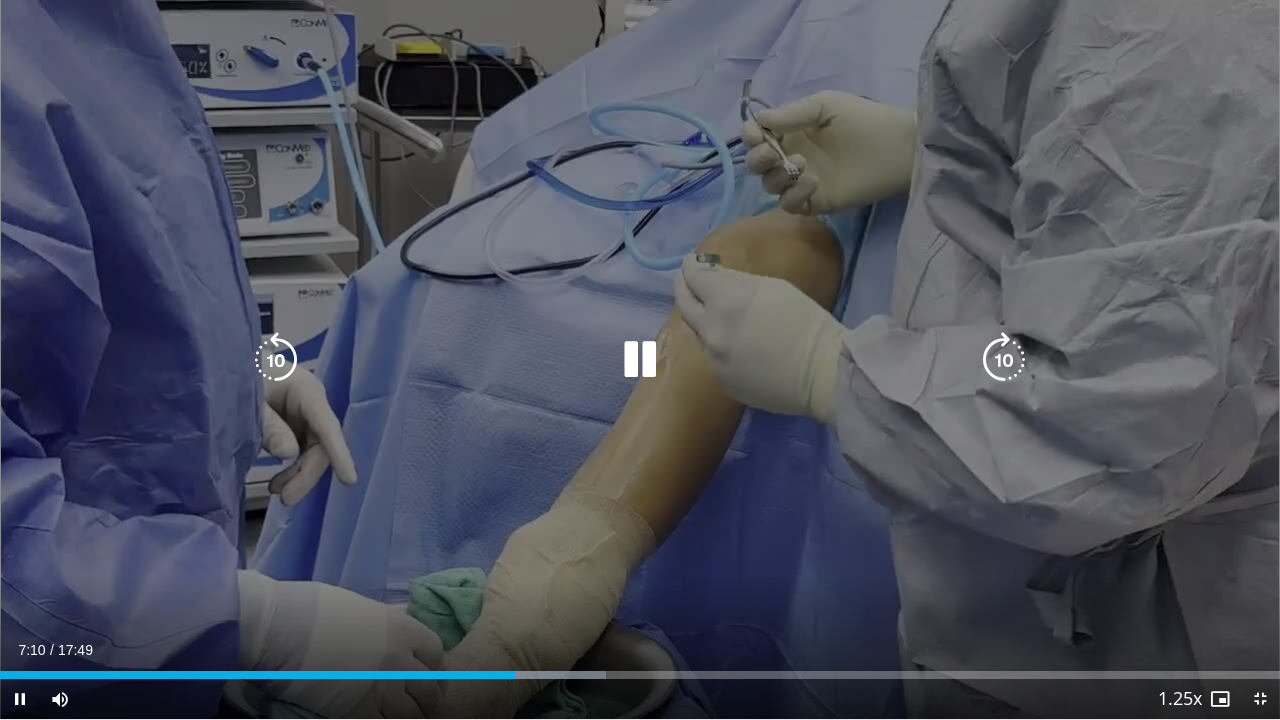 click at bounding box center (276, 360) 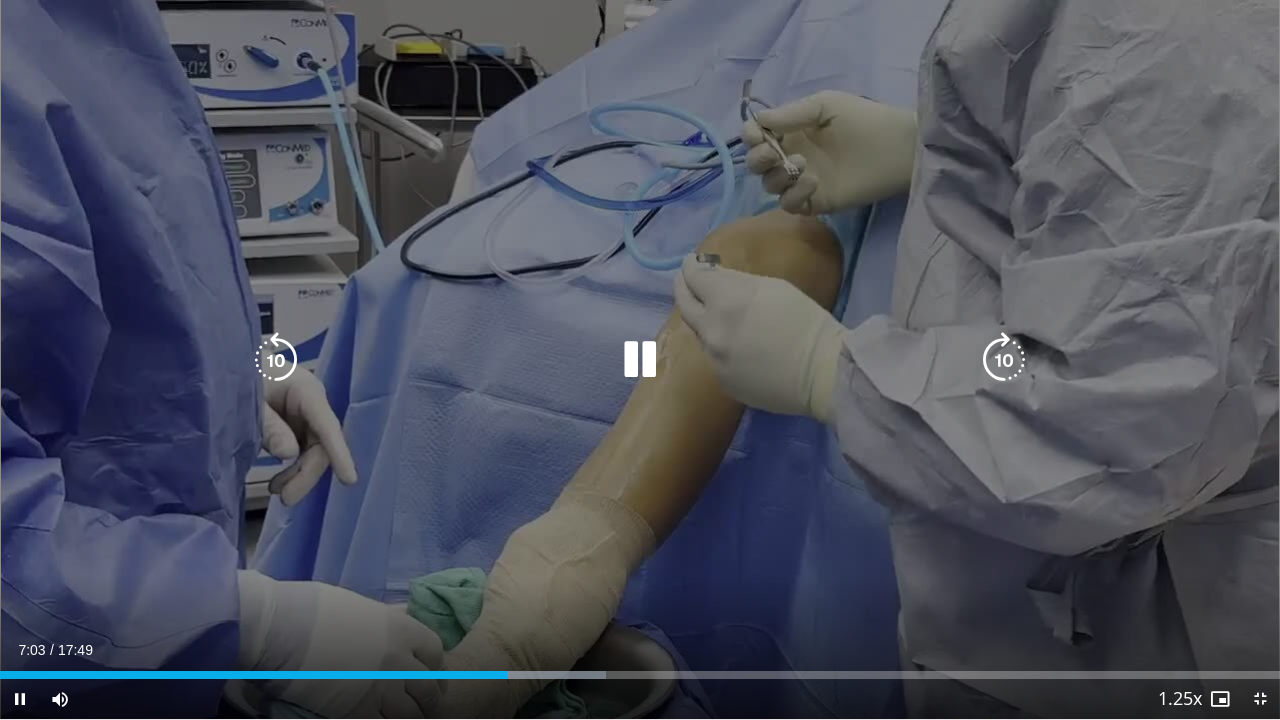 click on "10 seconds
Tap to unmute" at bounding box center (640, 359) 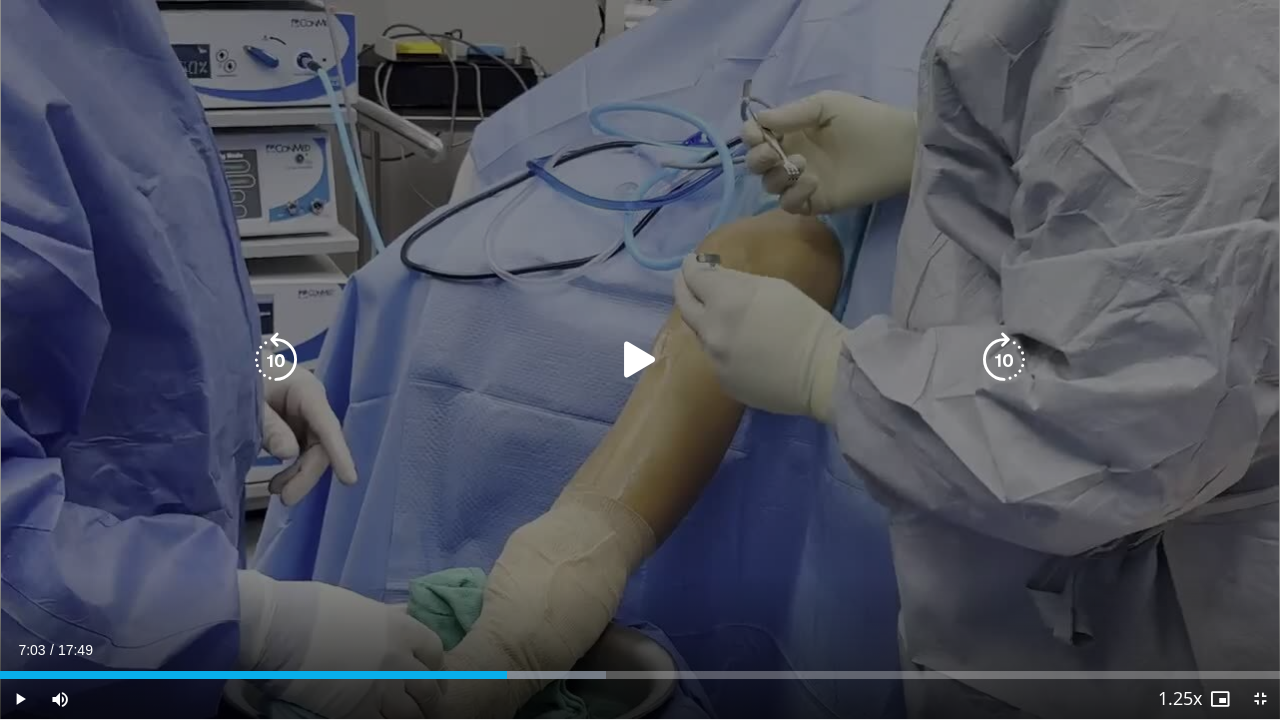 click at bounding box center (276, 360) 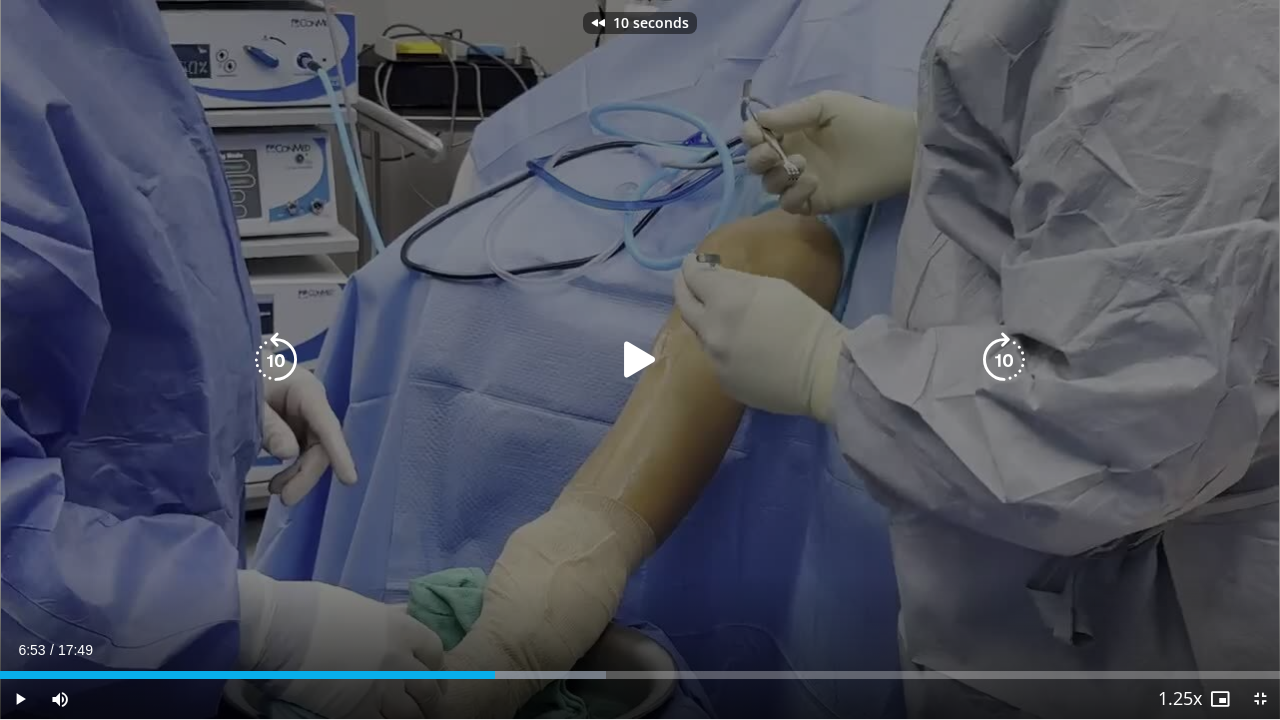 click at bounding box center [640, 360] 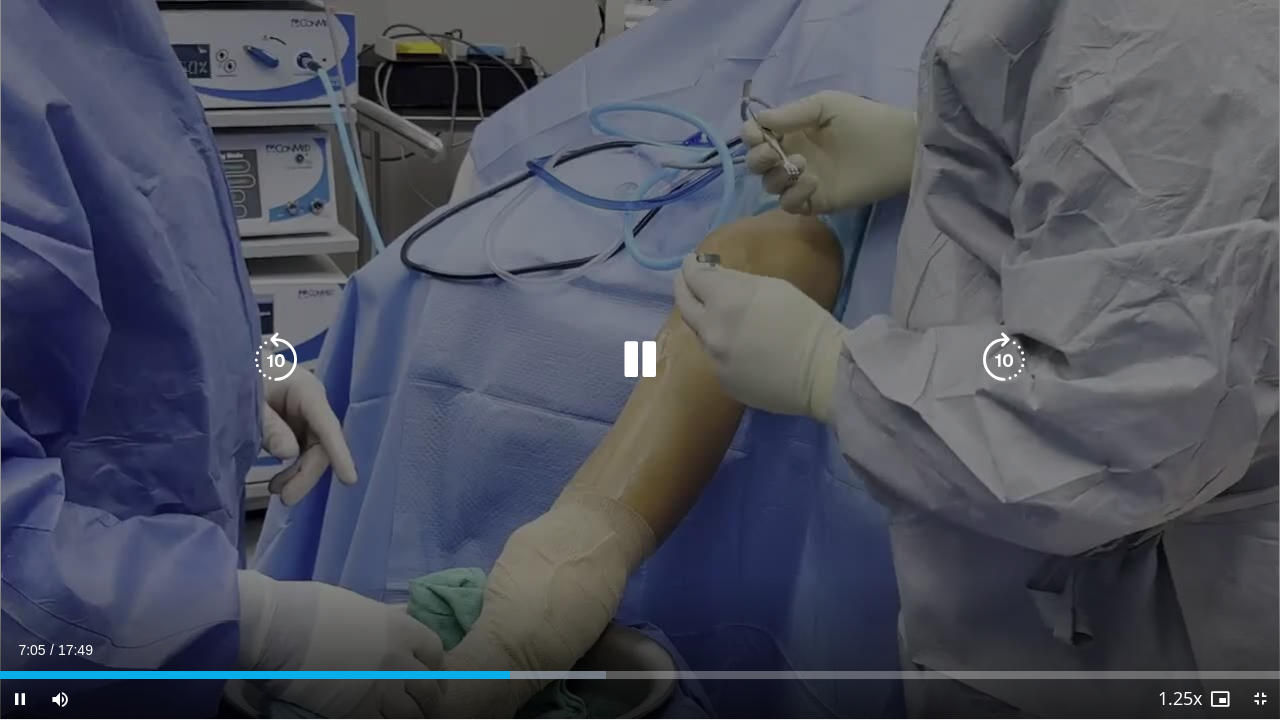 click at bounding box center (276, 360) 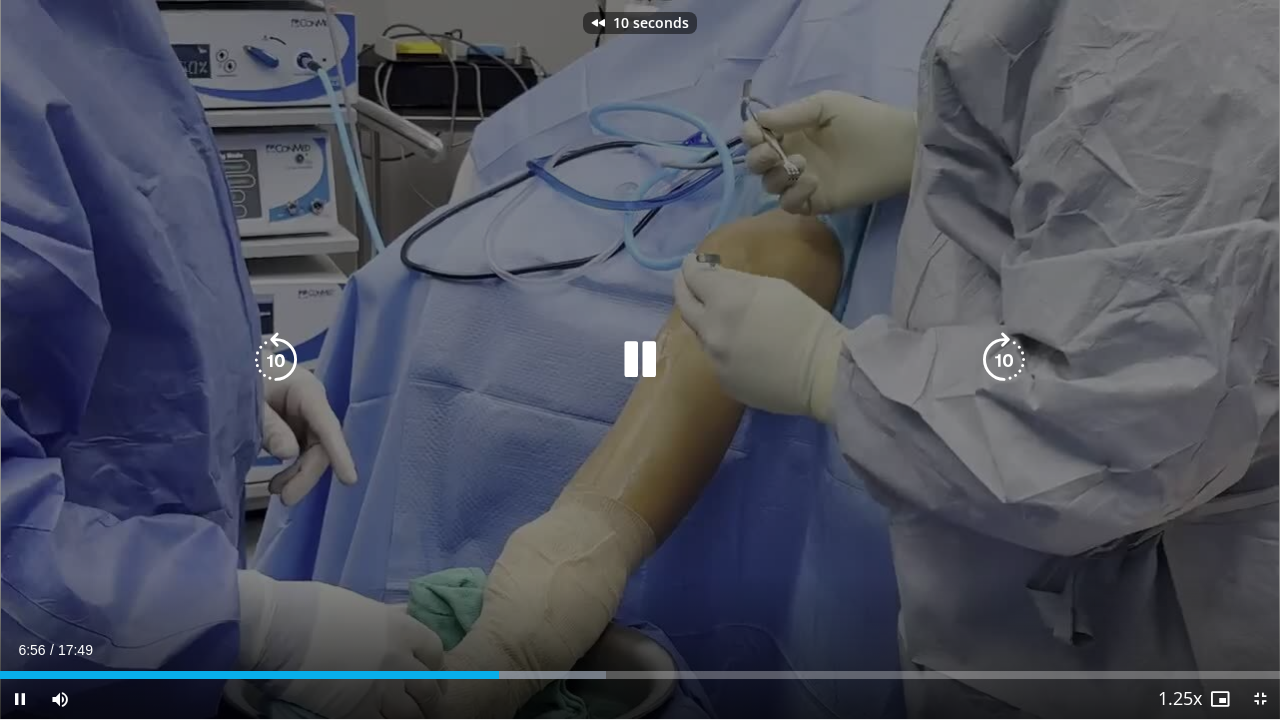 click at bounding box center [640, 360] 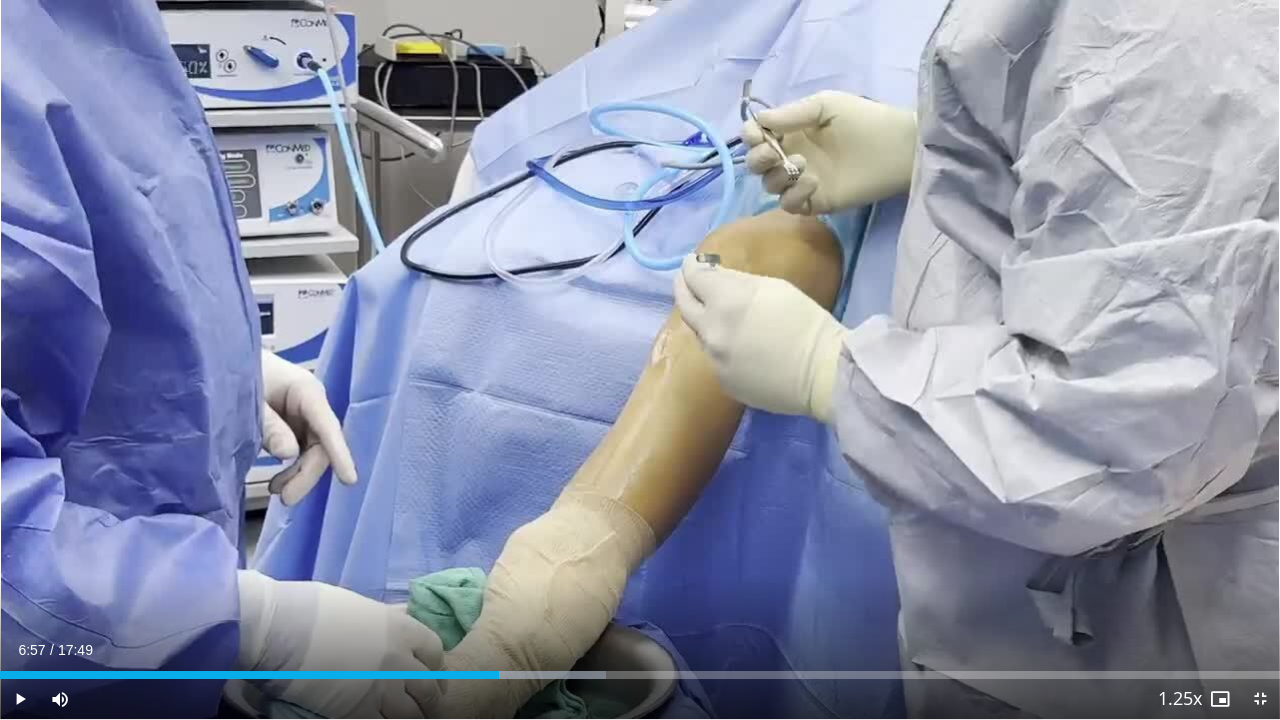 type 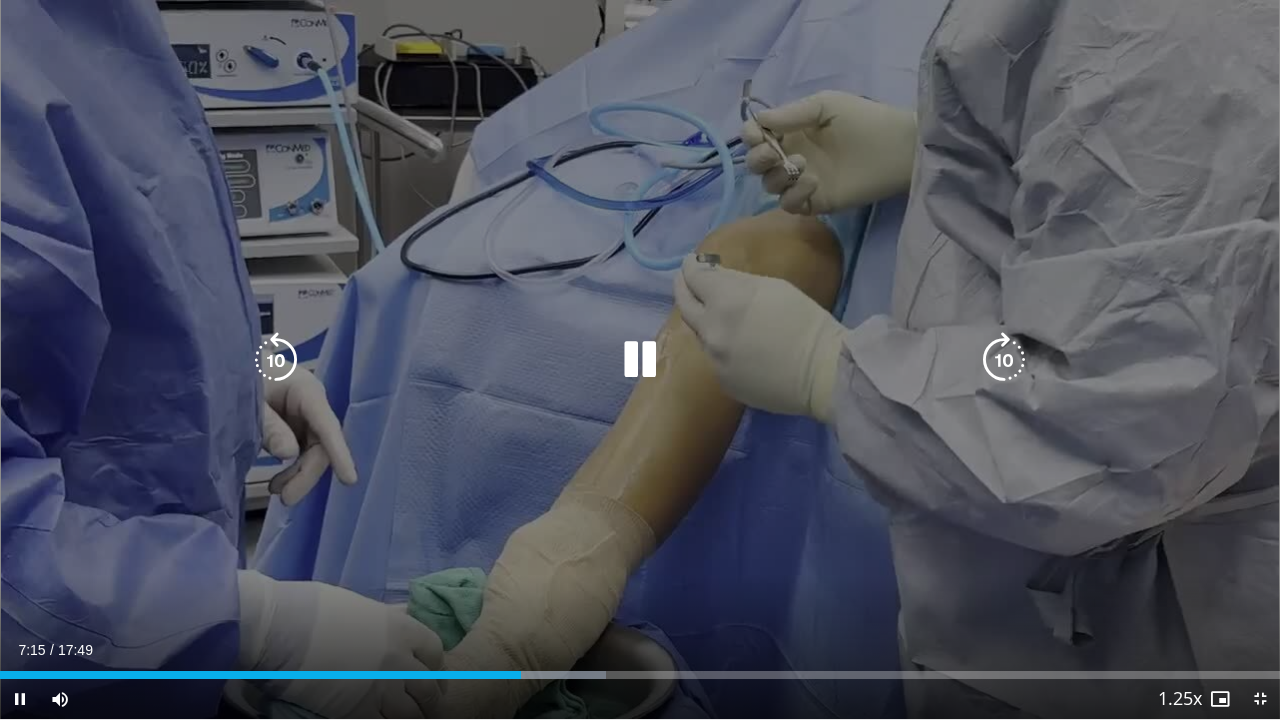 click on "10 seconds
Tap to unmute" at bounding box center [640, 359] 